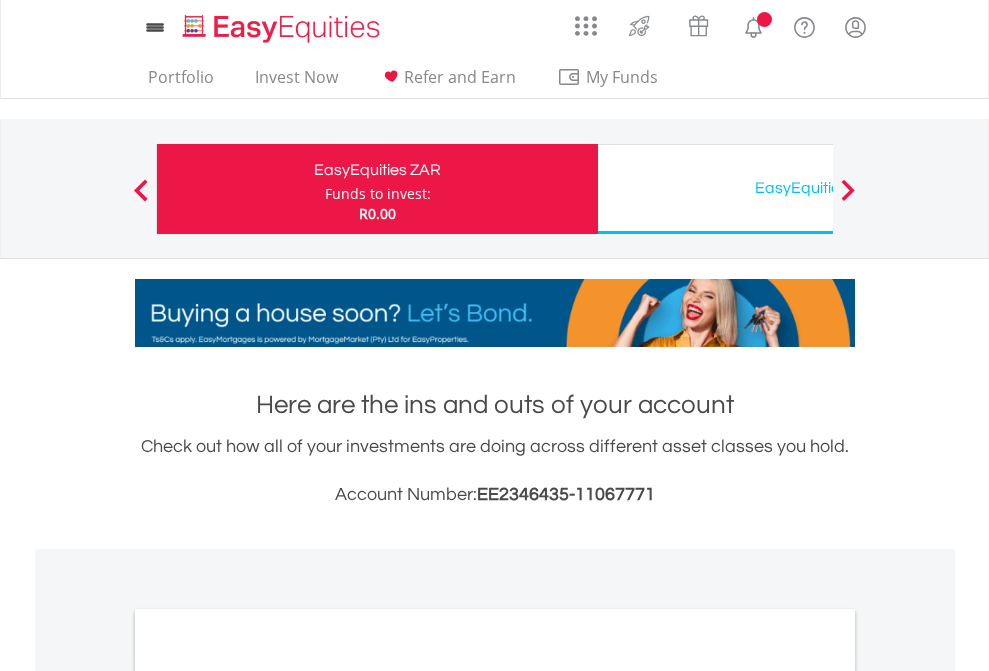scroll, scrollTop: 0, scrollLeft: 0, axis: both 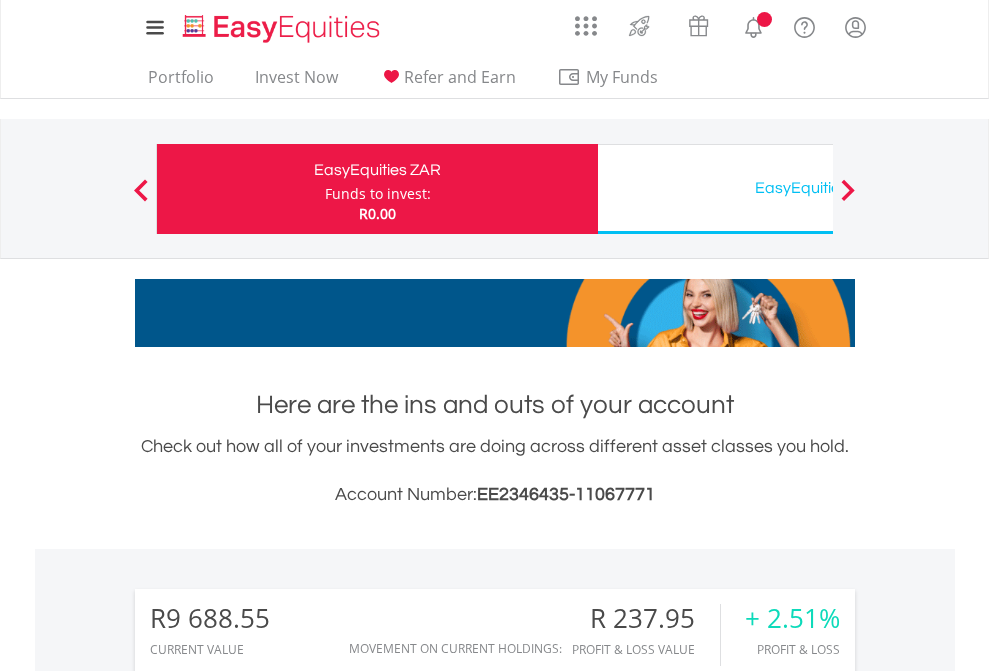 click on "Funds to invest:" at bounding box center [378, 194] 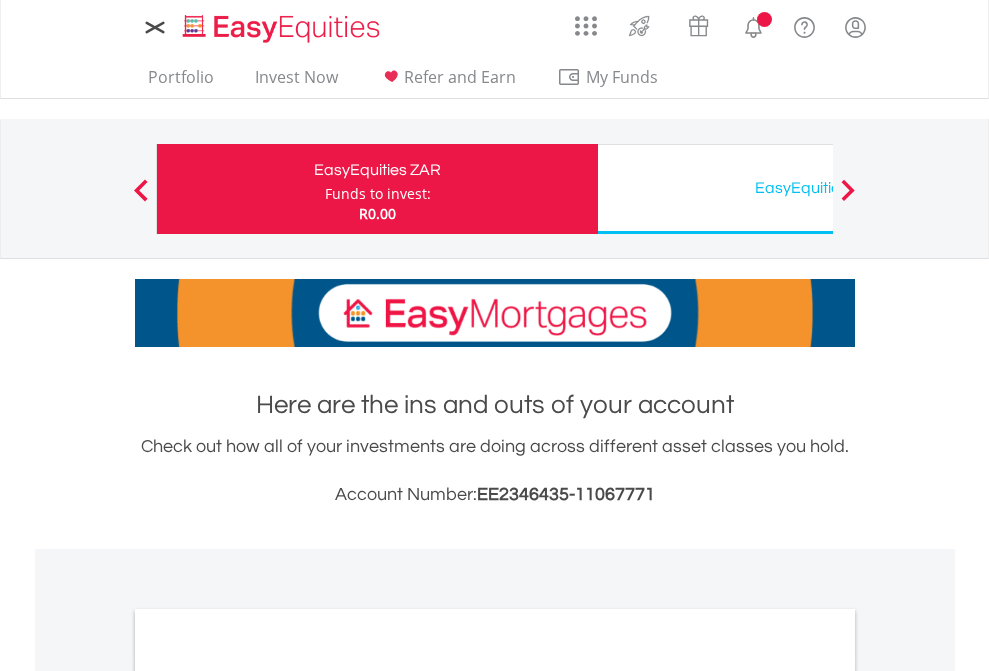 scroll, scrollTop: 0, scrollLeft: 0, axis: both 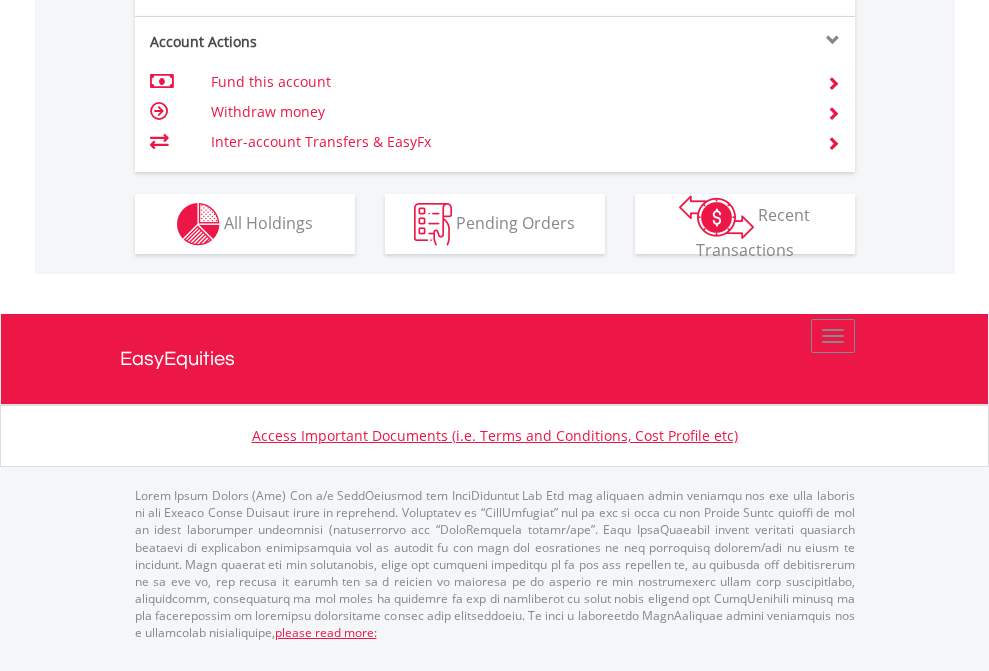 click on "Investment types" at bounding box center (706, -337) 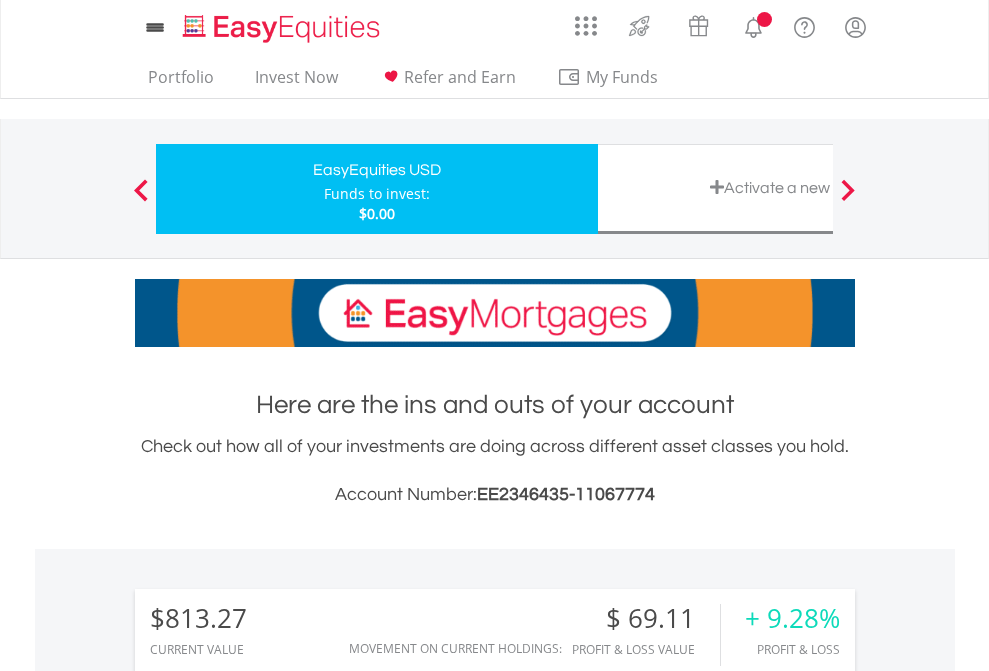 scroll, scrollTop: 0, scrollLeft: 0, axis: both 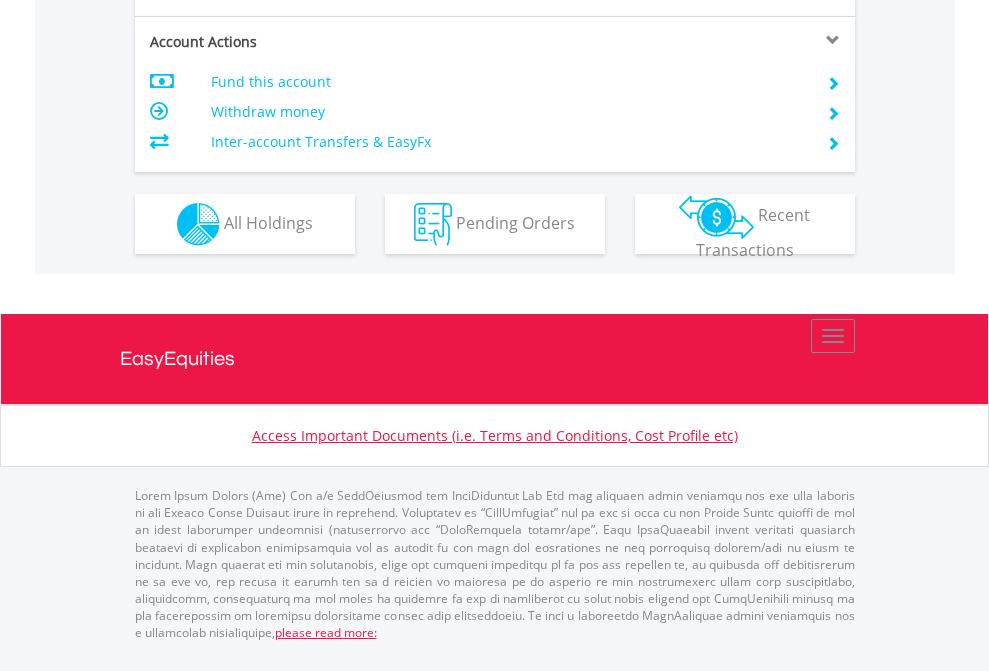 click on "Investment types" at bounding box center [706, -337] 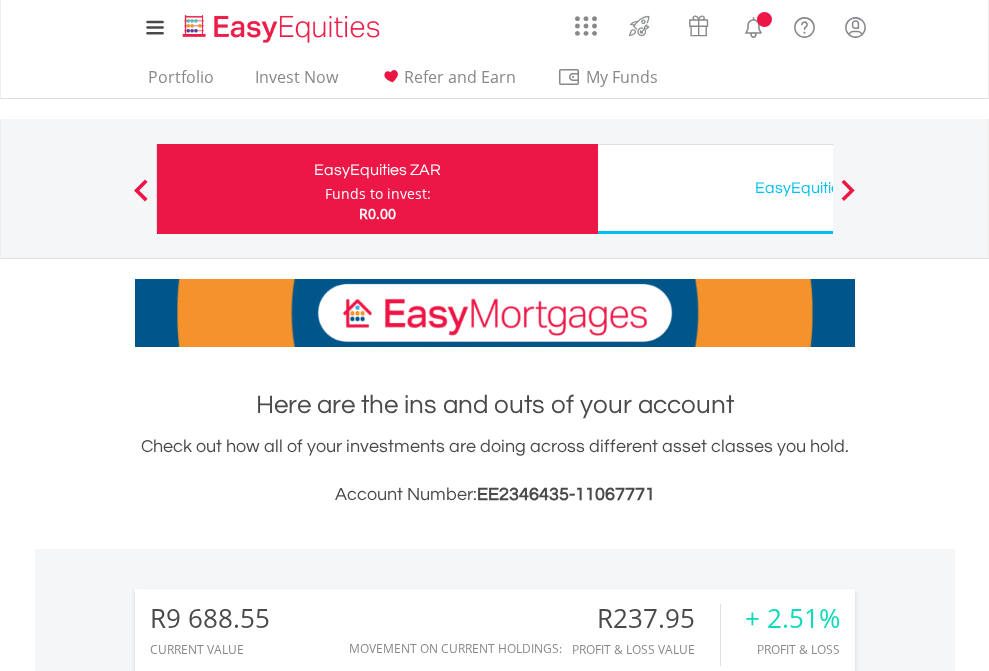 scroll, scrollTop: 1202, scrollLeft: 0, axis: vertical 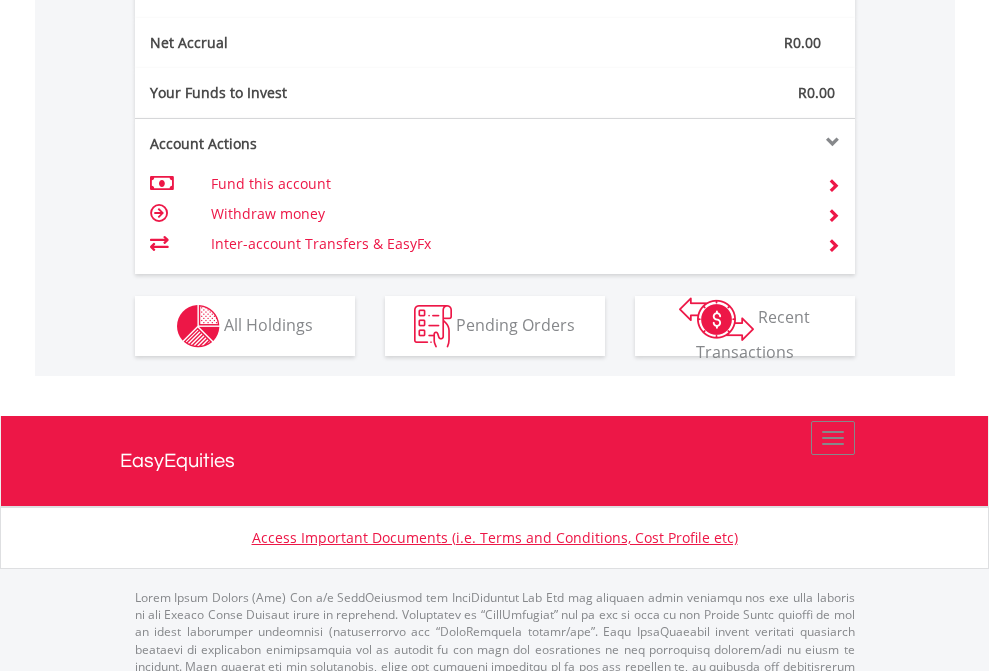 click on "EasyEquities USD" at bounding box center [818, -1014] 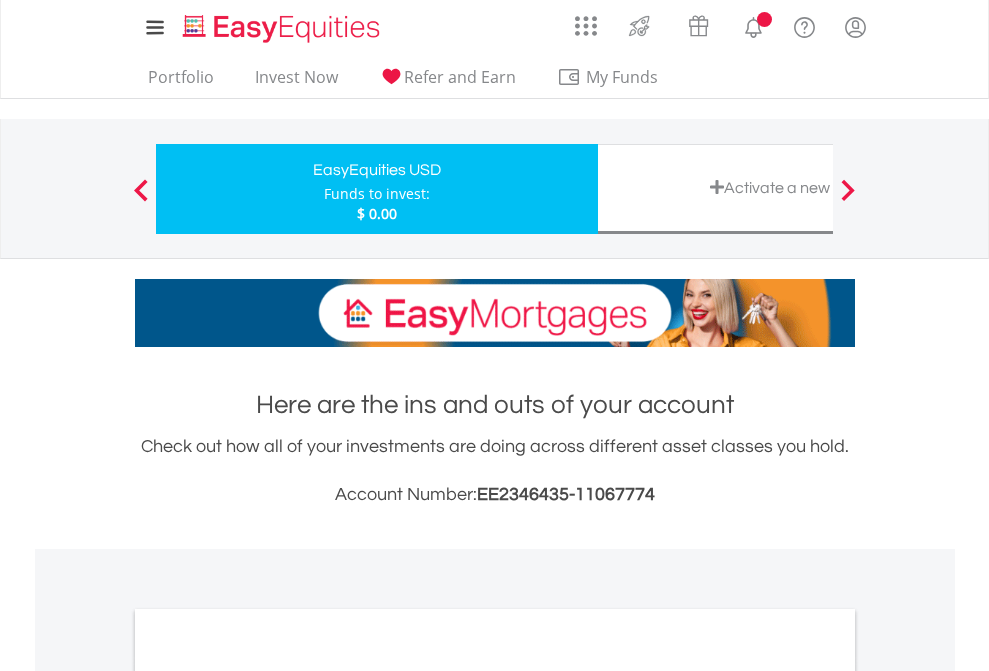 scroll, scrollTop: 0, scrollLeft: 0, axis: both 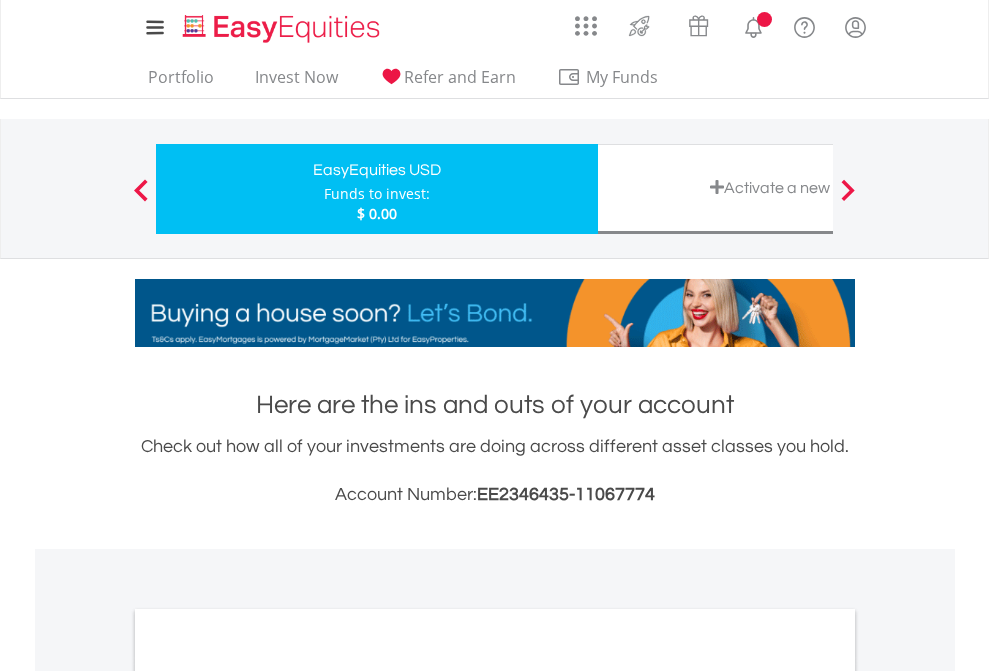 click on "All Holdings" at bounding box center [268, 1096] 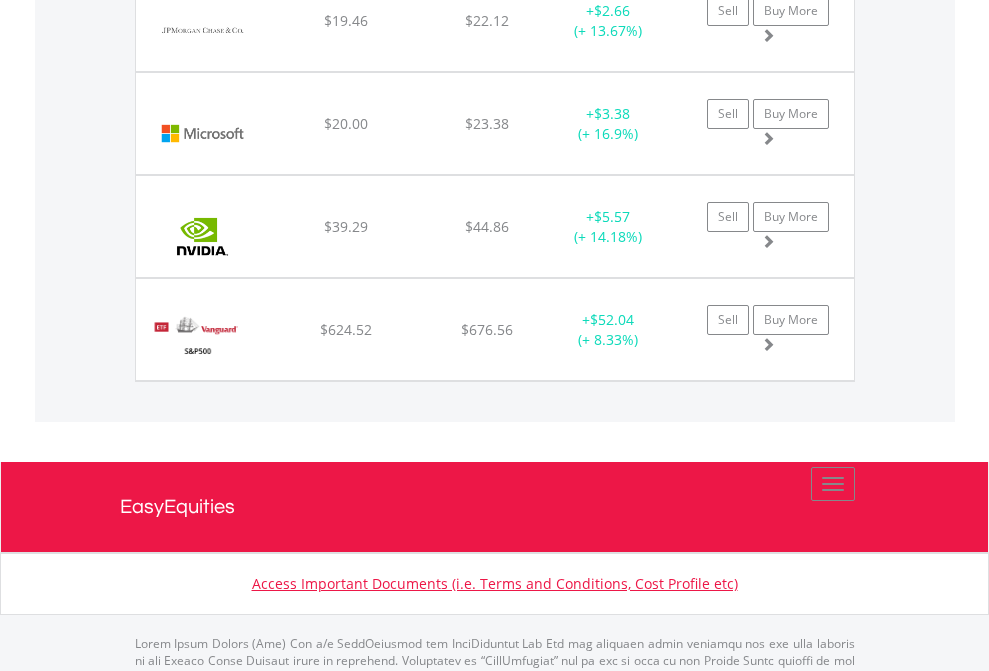 scroll, scrollTop: 2265, scrollLeft: 0, axis: vertical 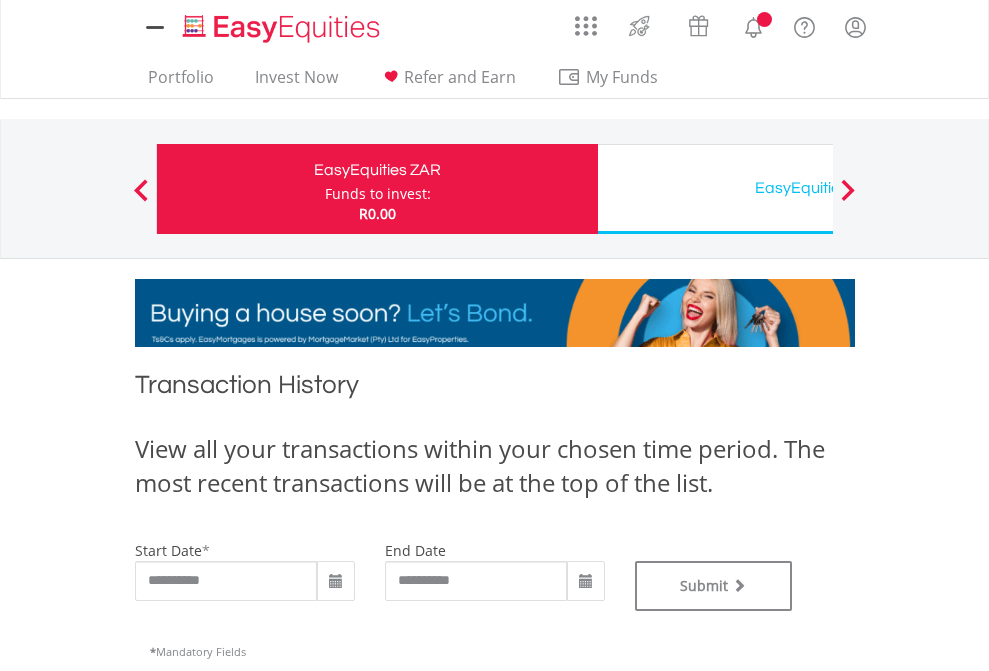type on "**********" 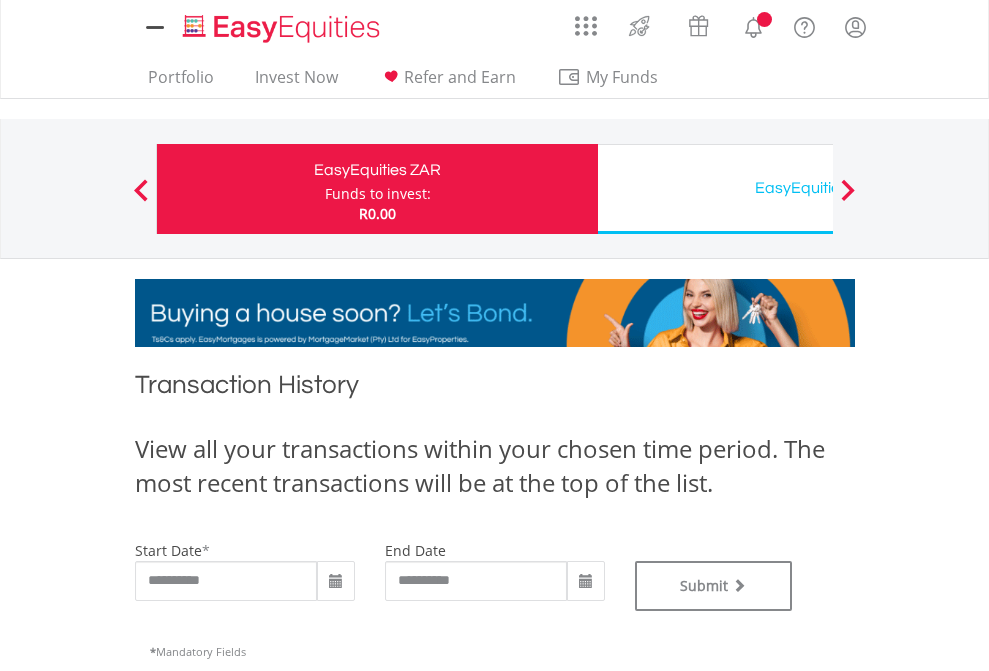 type on "**********" 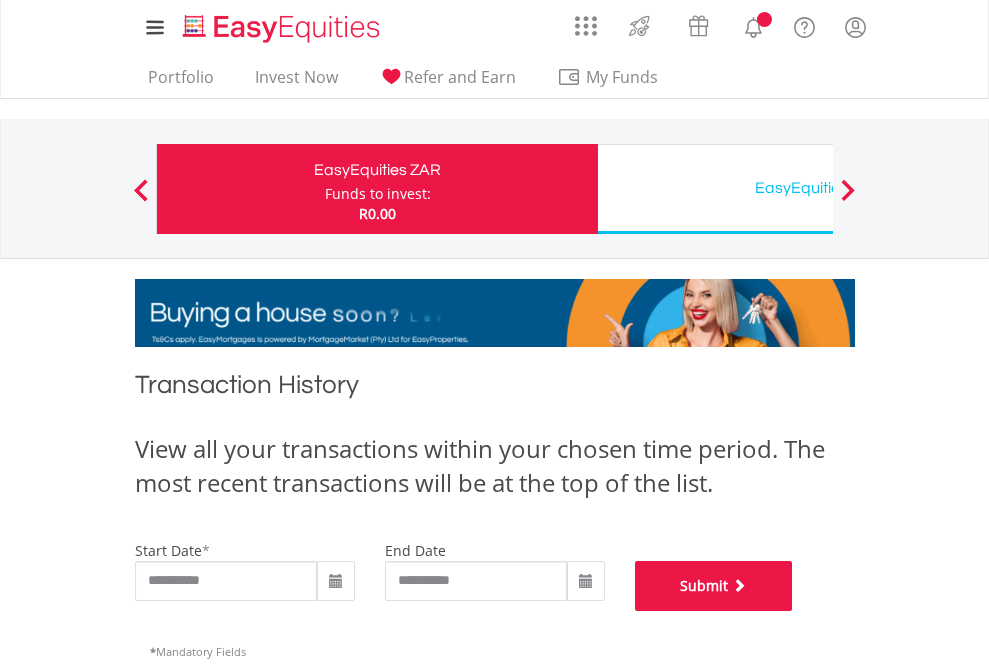 click on "Submit" at bounding box center (714, 586) 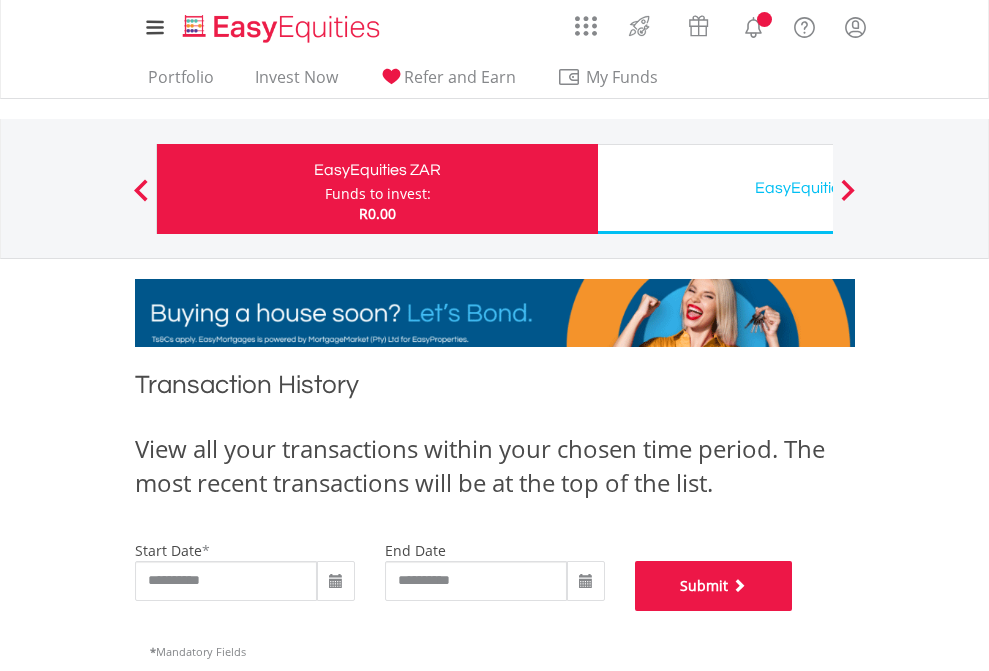 scroll, scrollTop: 811, scrollLeft: 0, axis: vertical 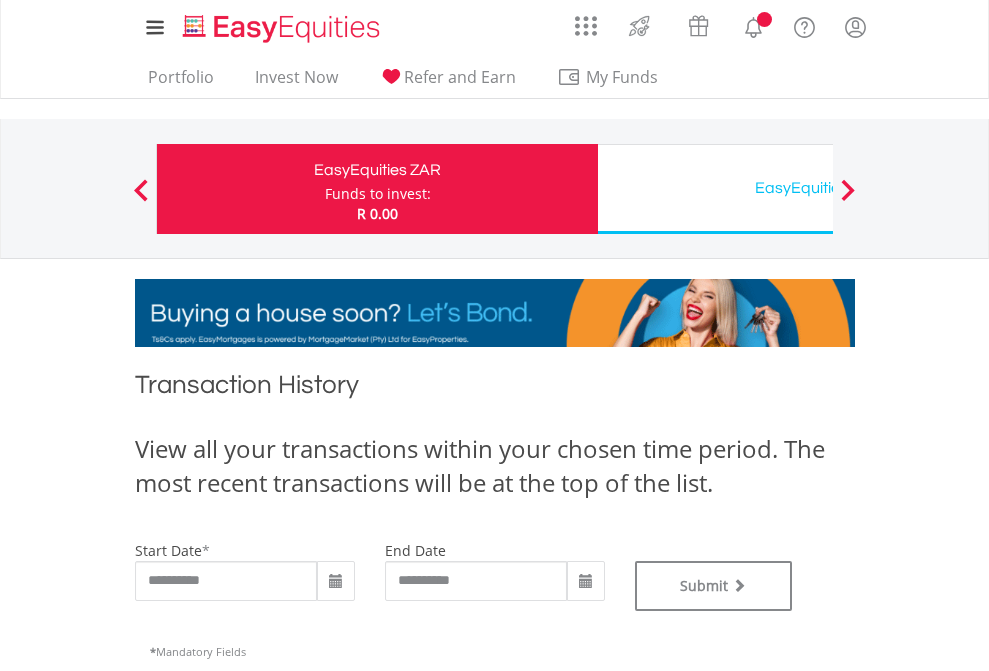 click on "EasyEquities USD" at bounding box center [818, 188] 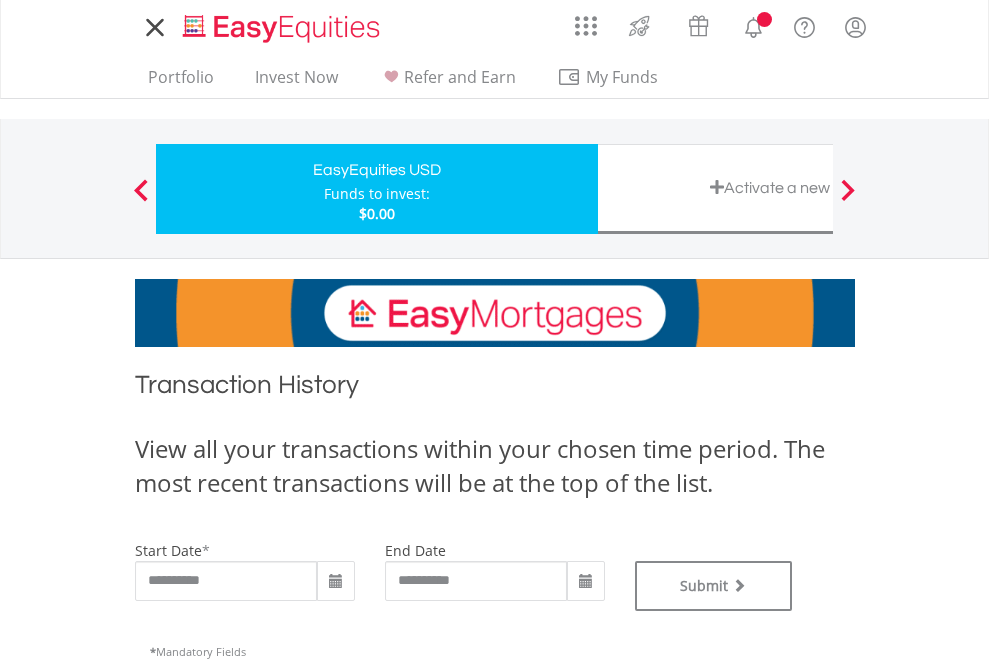 scroll, scrollTop: 0, scrollLeft: 0, axis: both 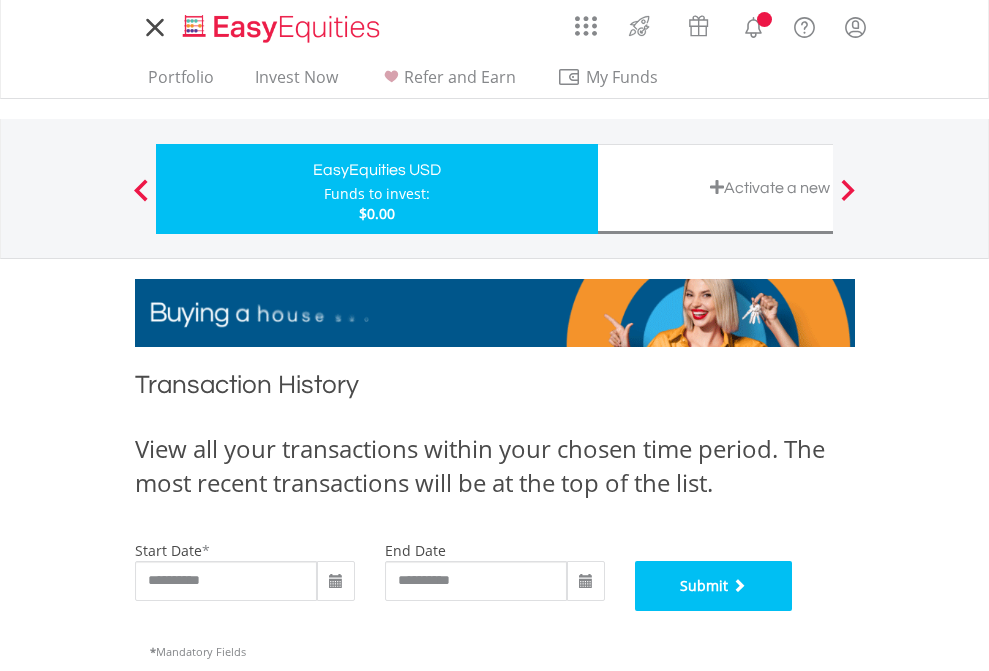 click on "Submit" at bounding box center (714, 586) 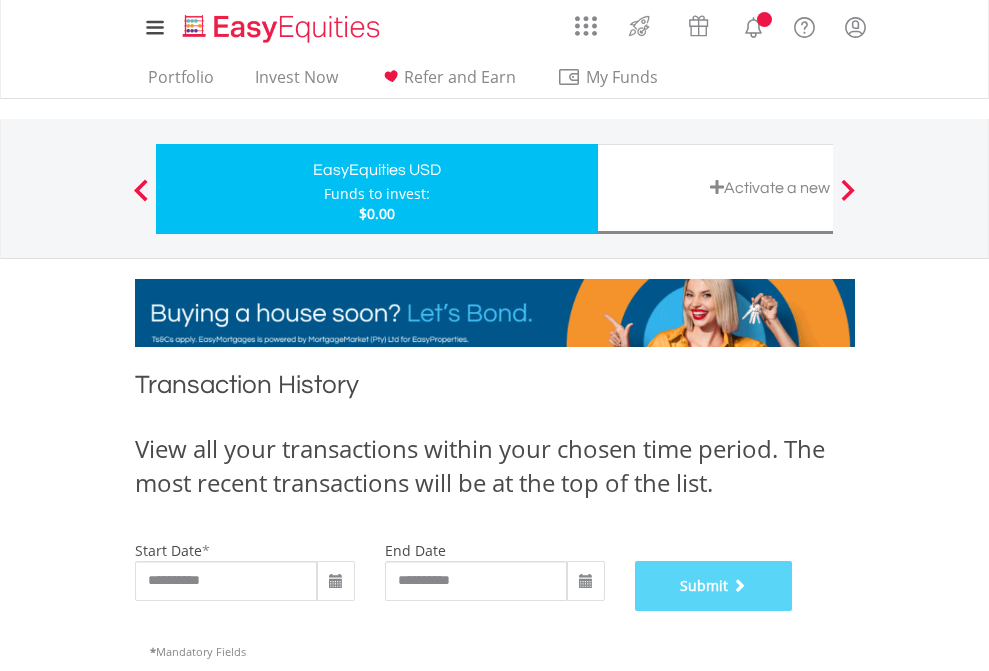 scroll, scrollTop: 811, scrollLeft: 0, axis: vertical 